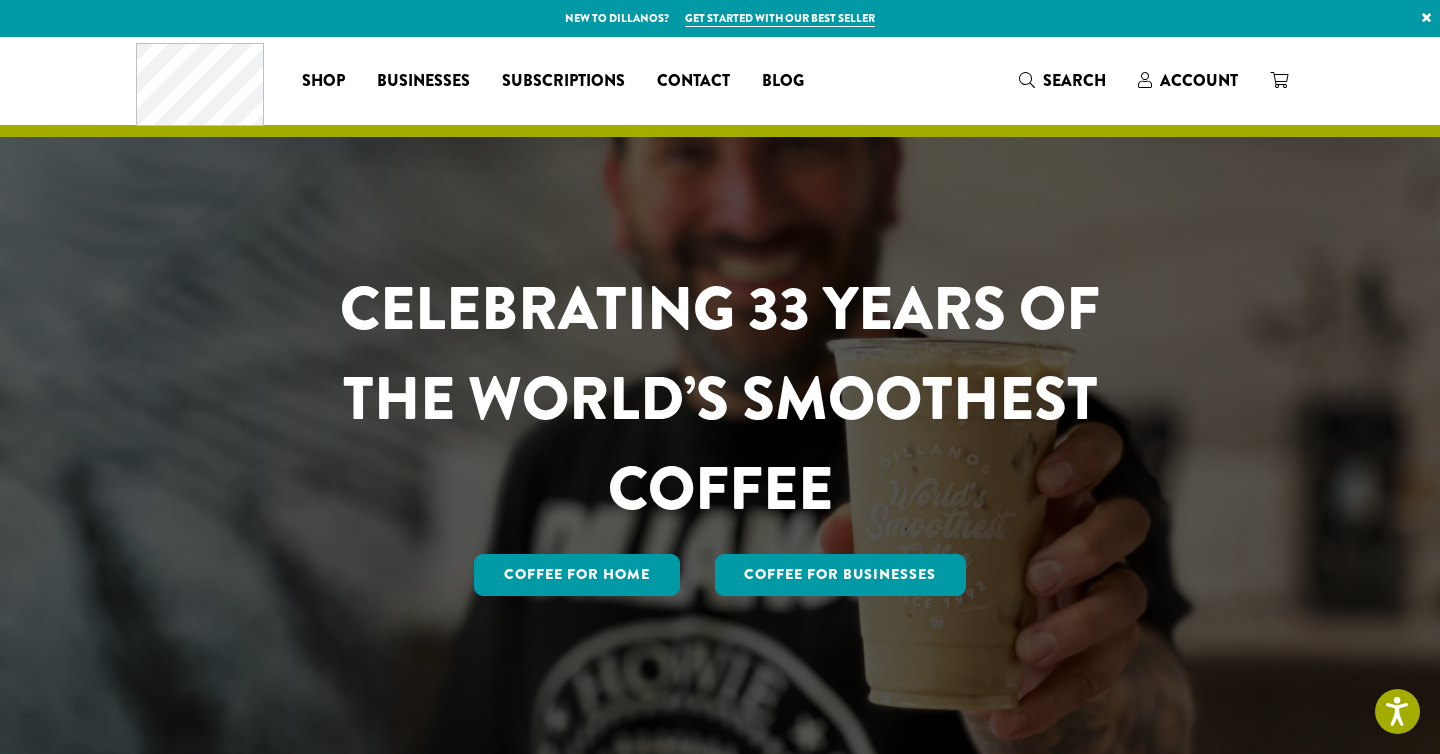 scroll, scrollTop: 0, scrollLeft: 0, axis: both 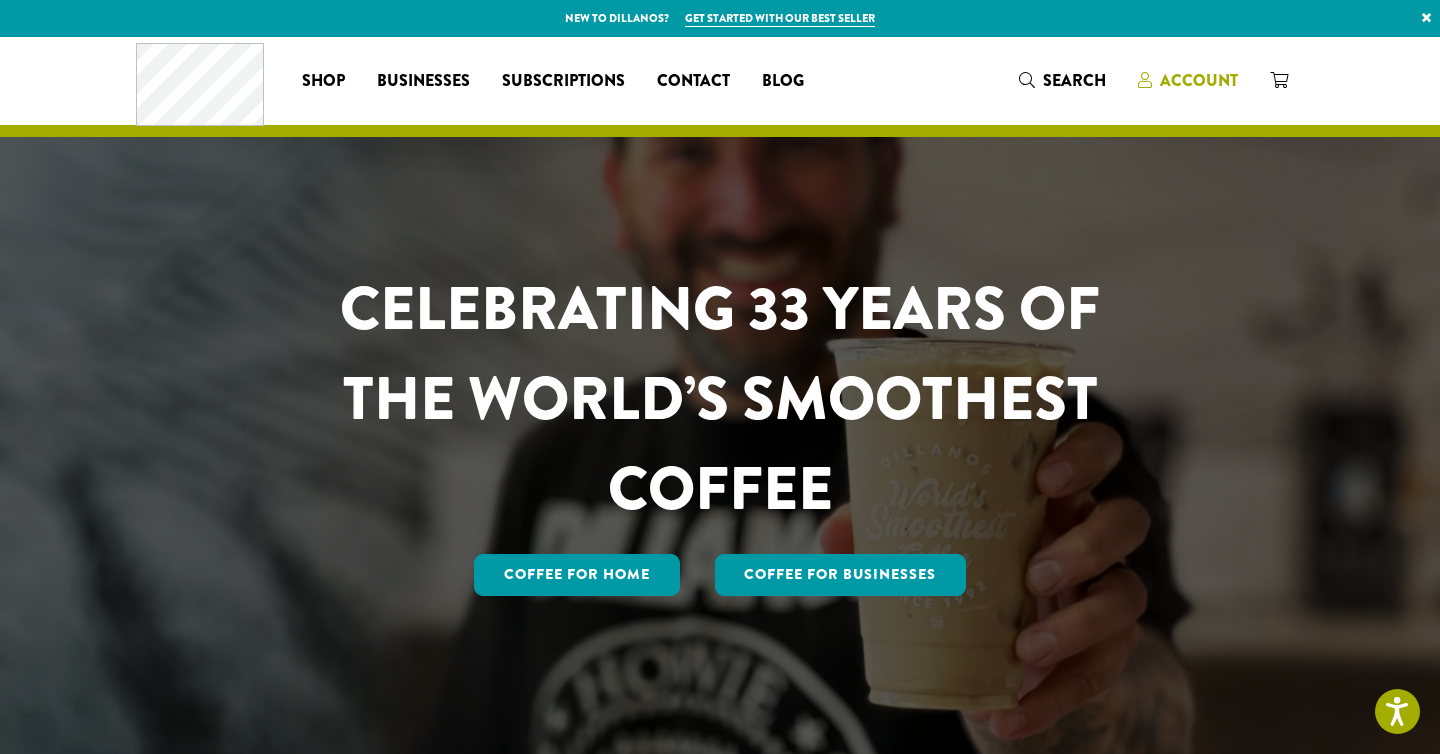 click on "Account" at bounding box center (1199, 80) 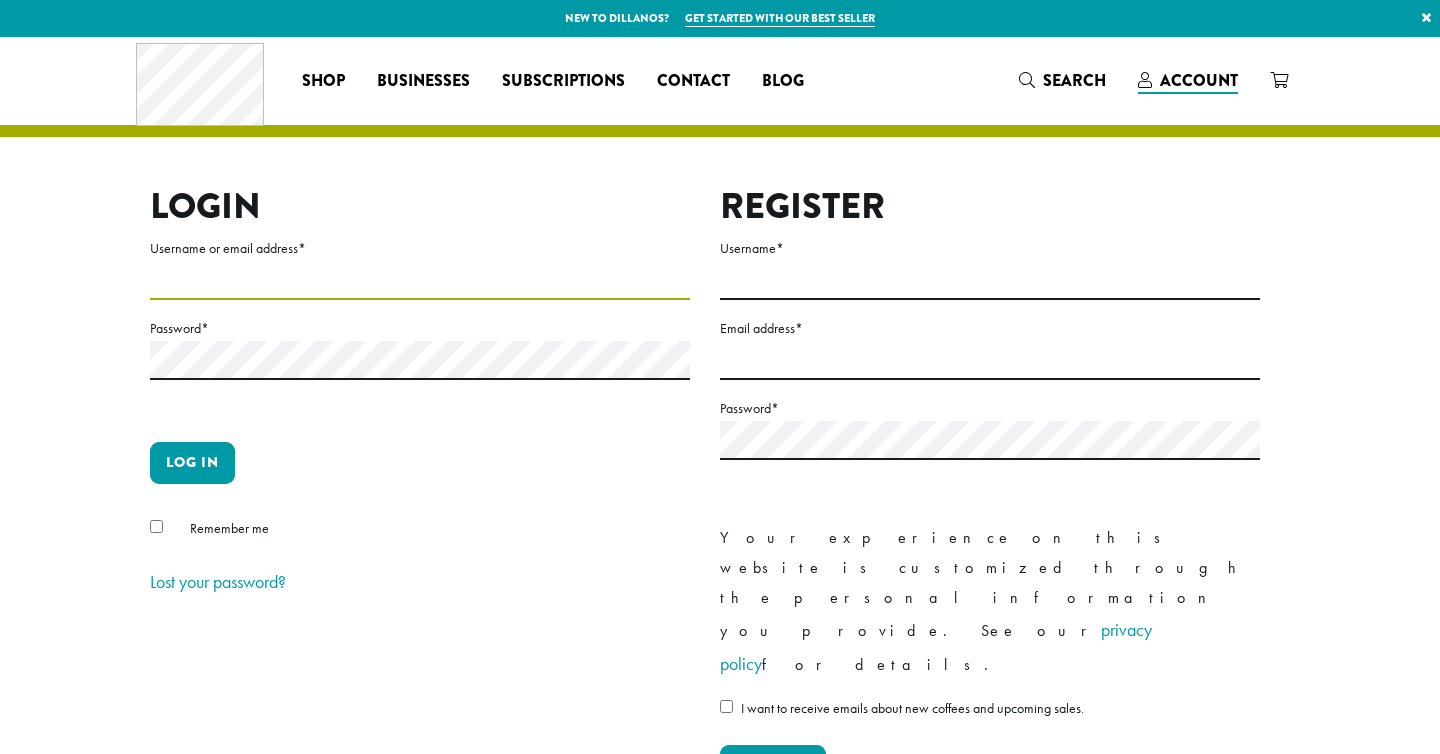 click on "Username or email address  *" at bounding box center (420, 280) 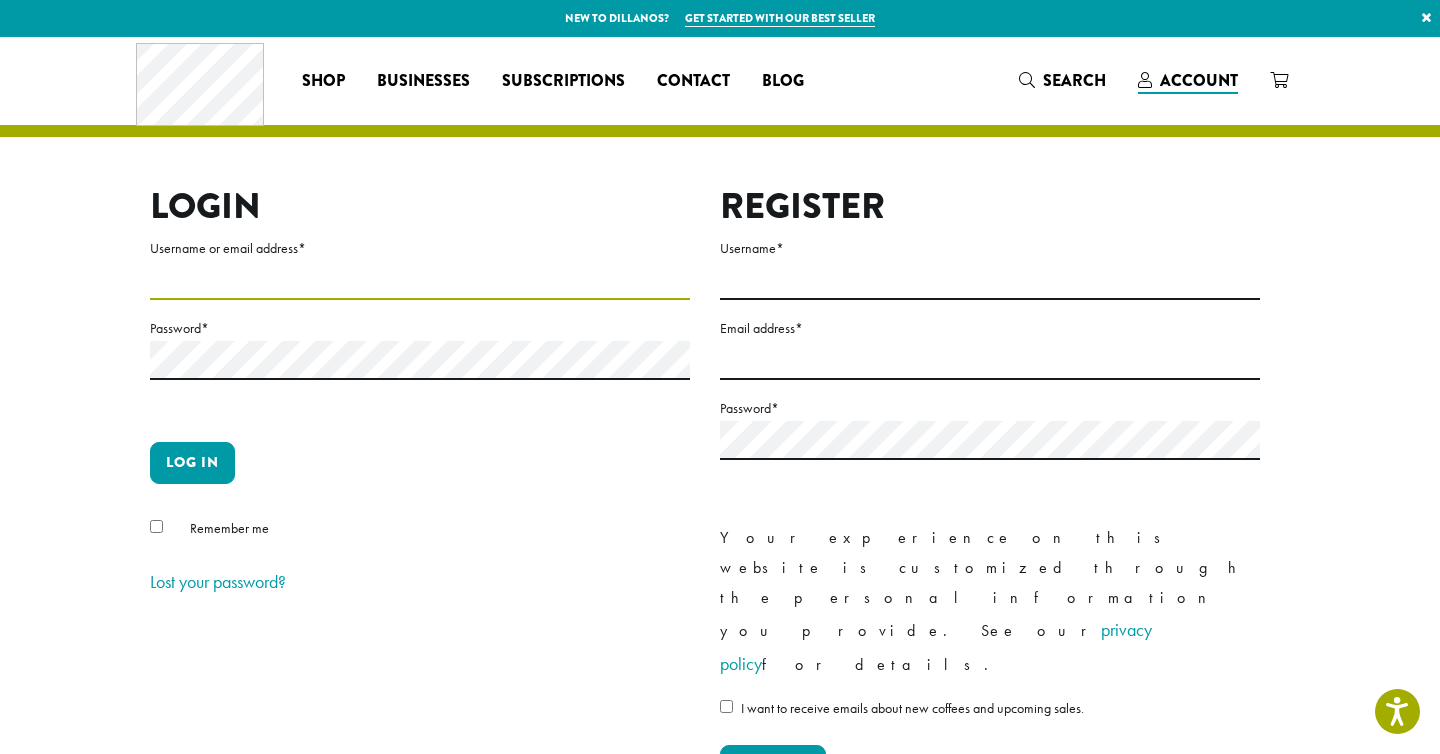 scroll, scrollTop: 0, scrollLeft: 0, axis: both 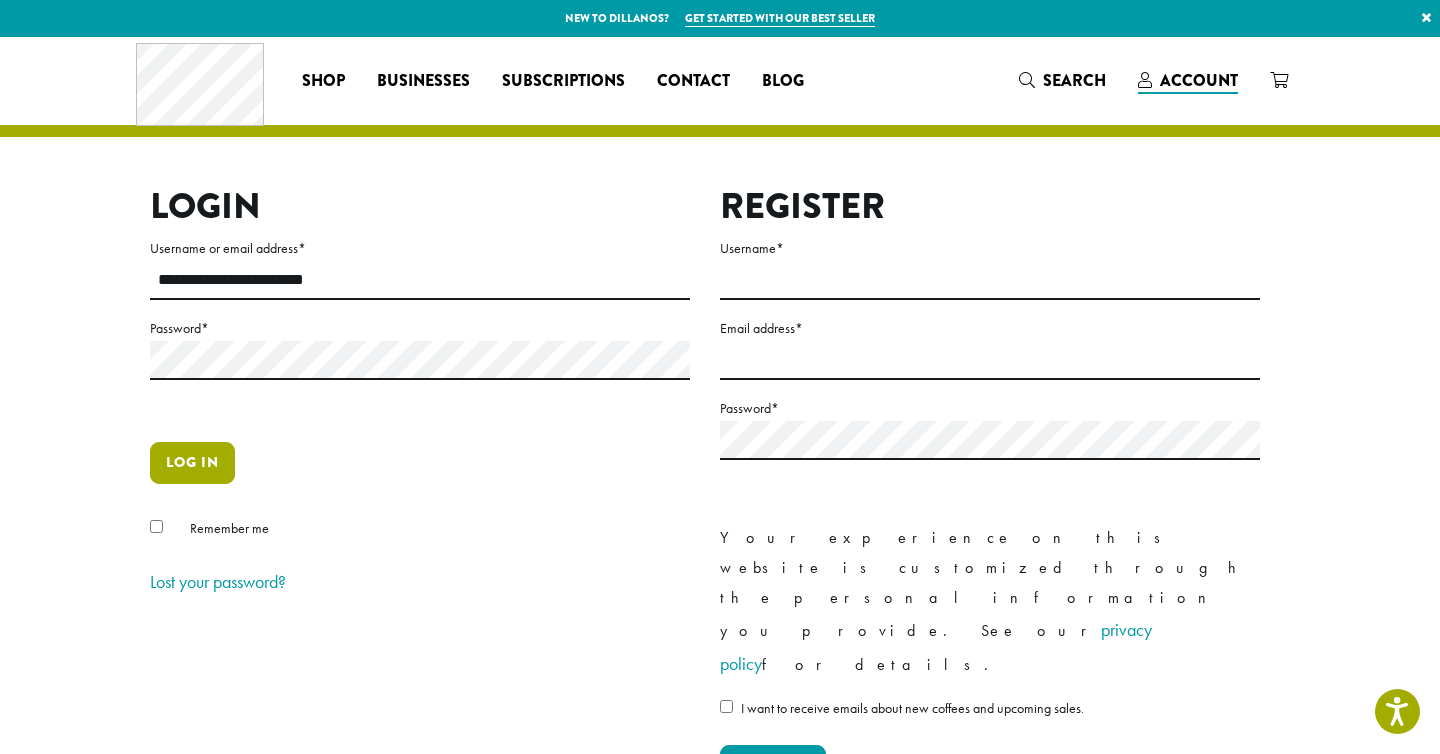 click on "Log in" at bounding box center (192, 463) 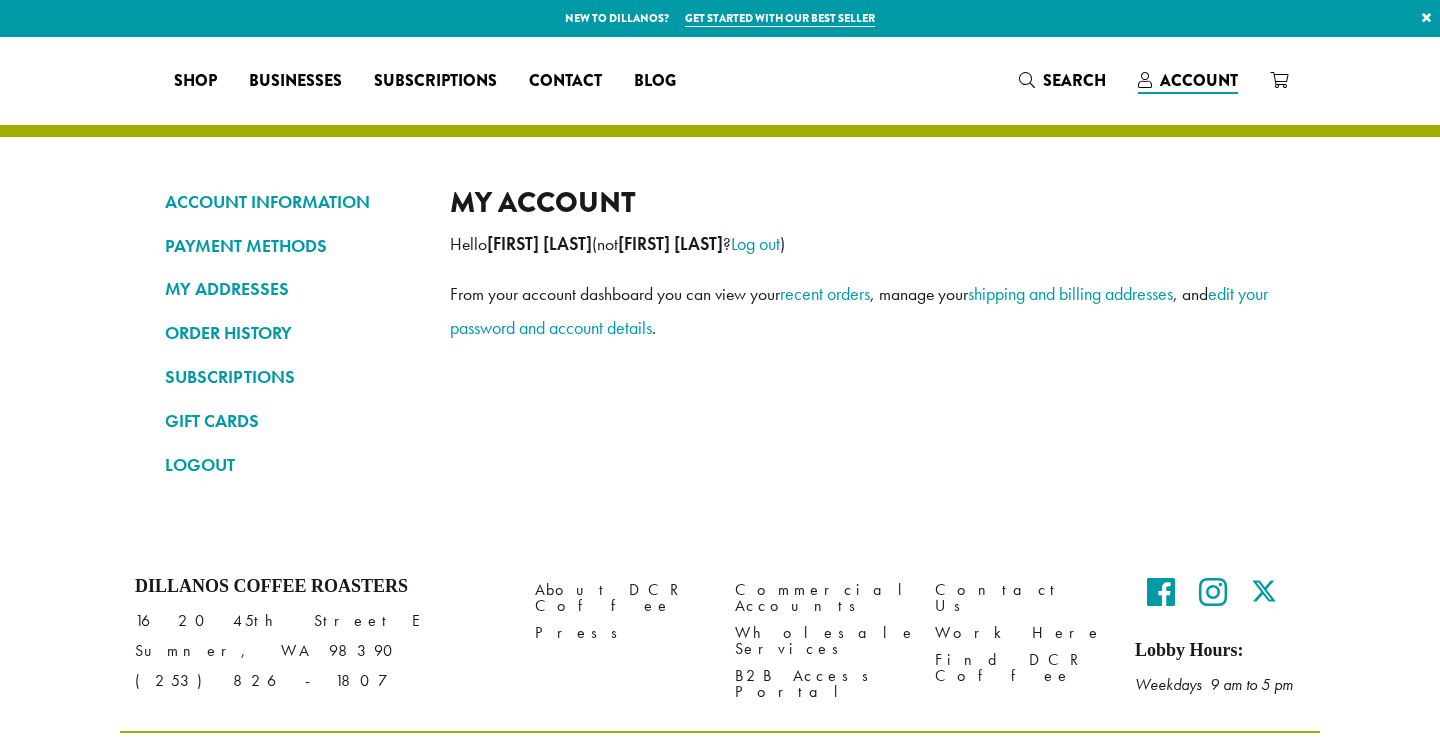 scroll, scrollTop: 0, scrollLeft: 0, axis: both 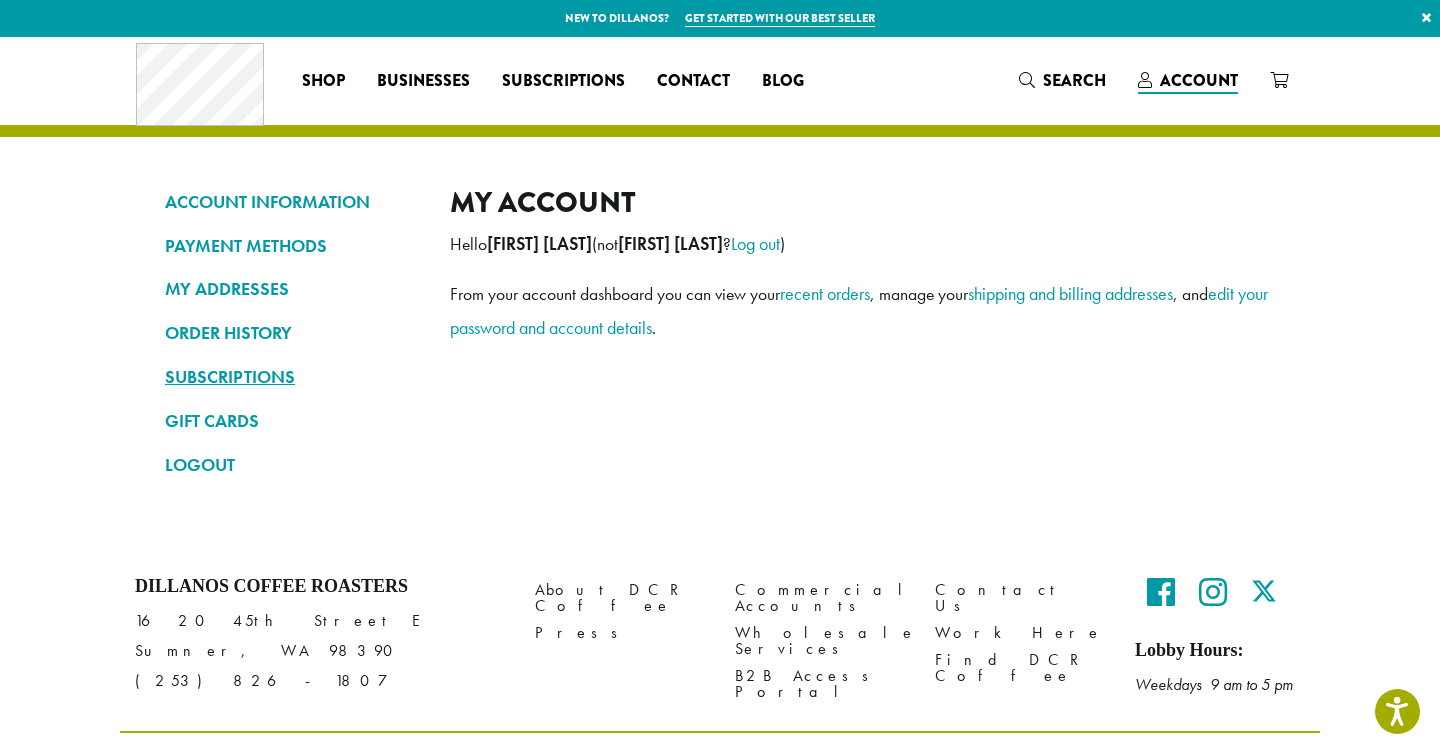 click on "SUBSCRIPTIONS" at bounding box center [292, 377] 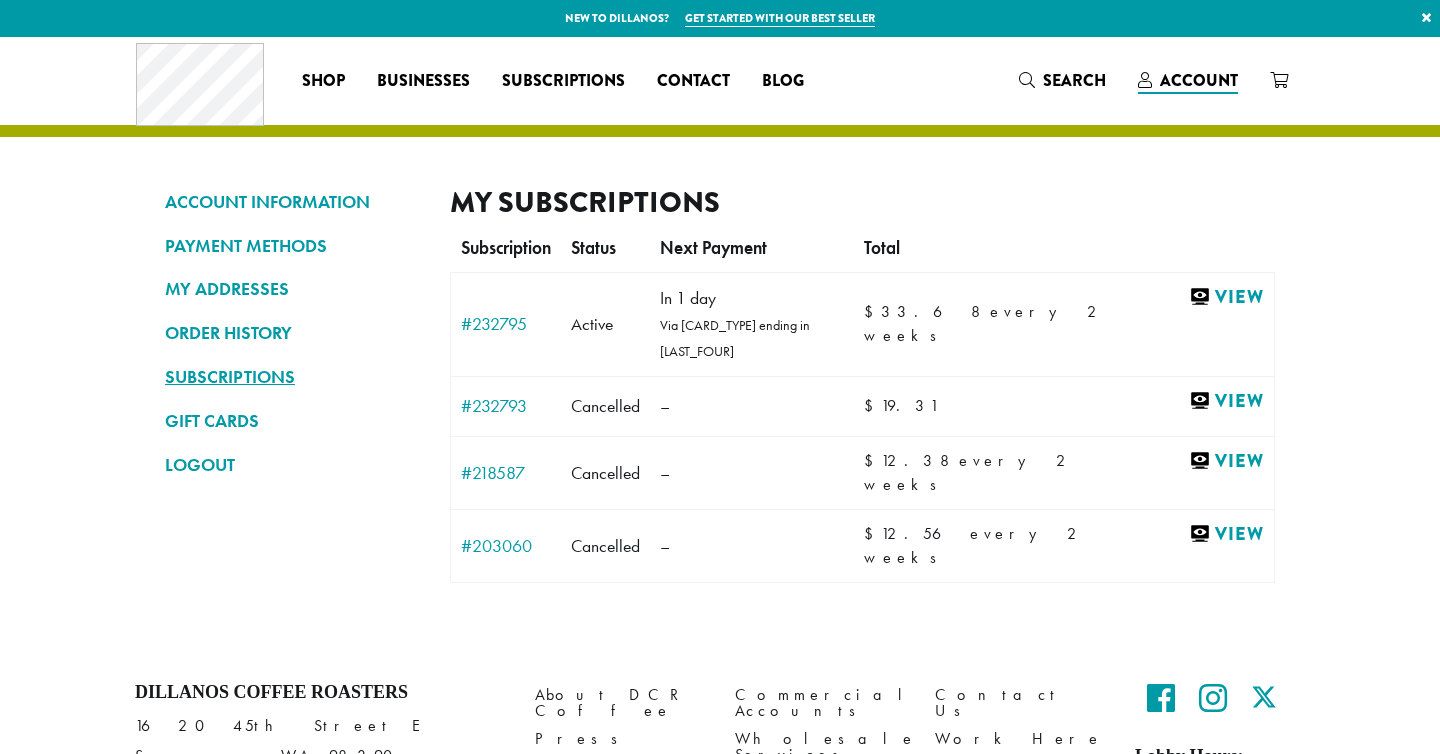 scroll, scrollTop: 0, scrollLeft: 0, axis: both 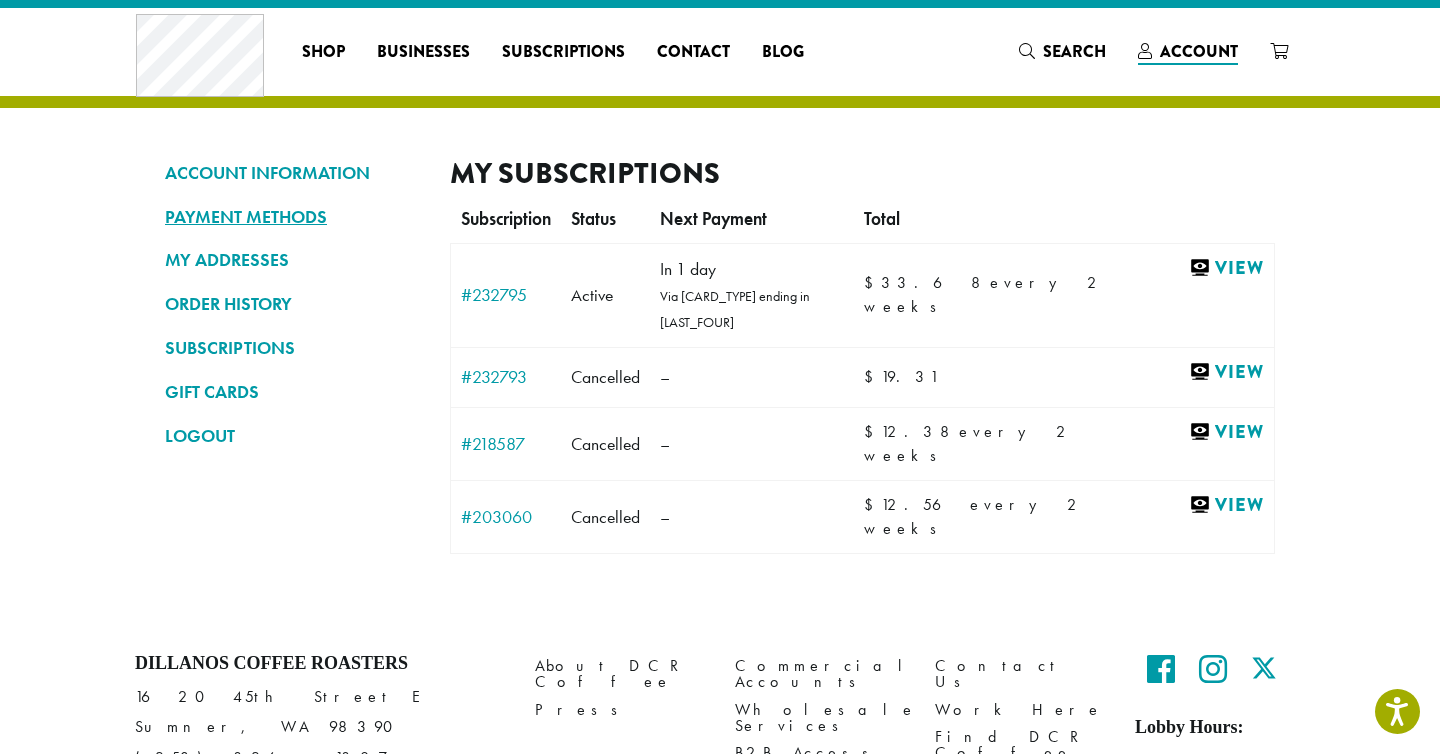 click on "PAYMENT METHODS" at bounding box center [292, 217] 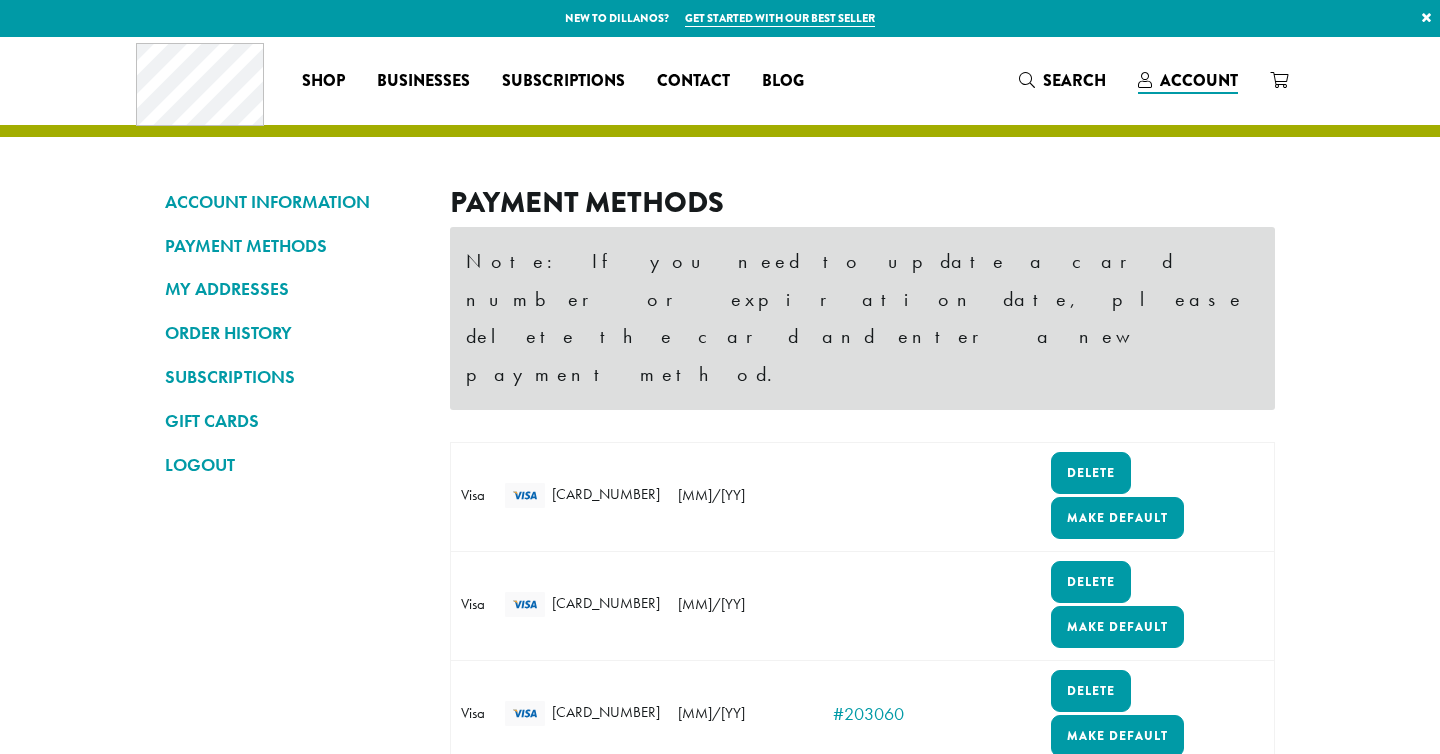 scroll, scrollTop: 0, scrollLeft: 0, axis: both 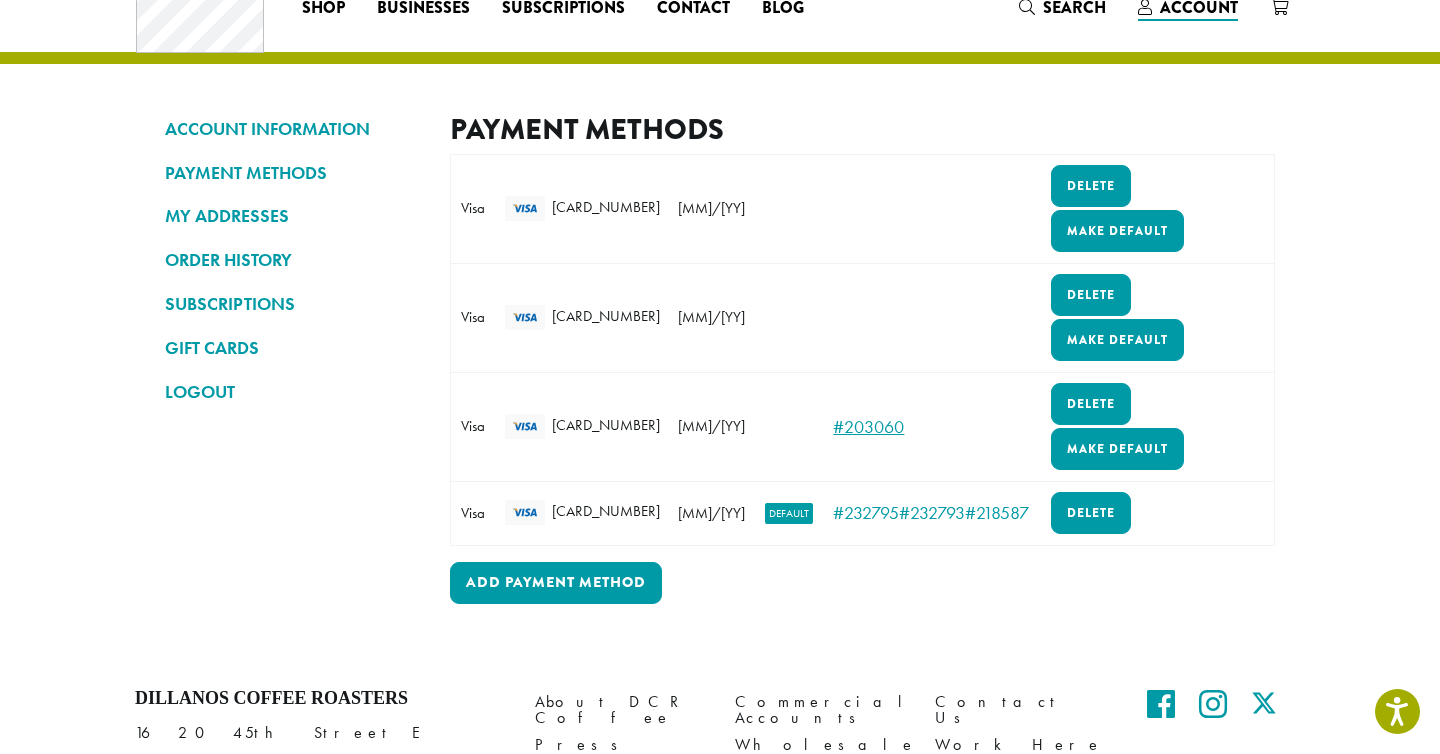 click on "#203060" at bounding box center (868, 426) 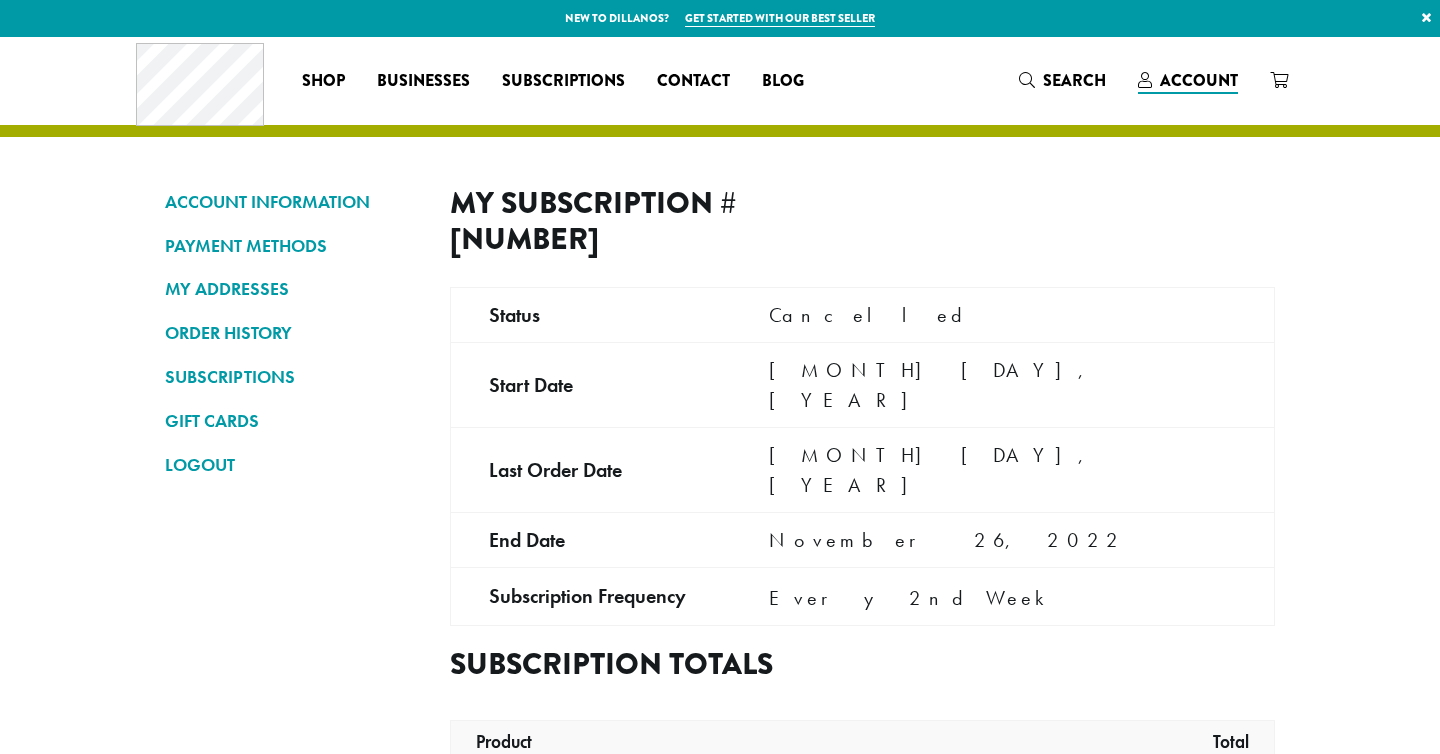 scroll, scrollTop: 0, scrollLeft: 0, axis: both 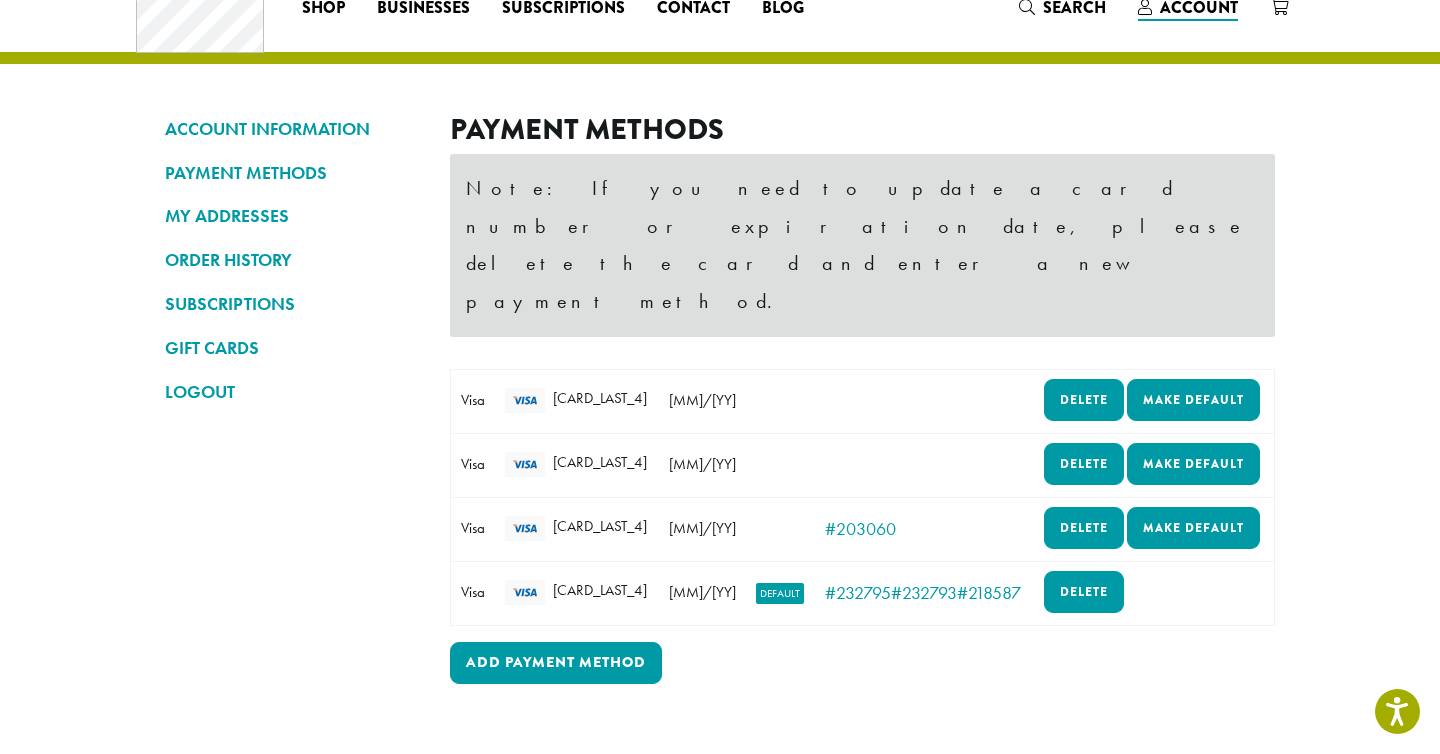 click at bounding box center (525, 592) 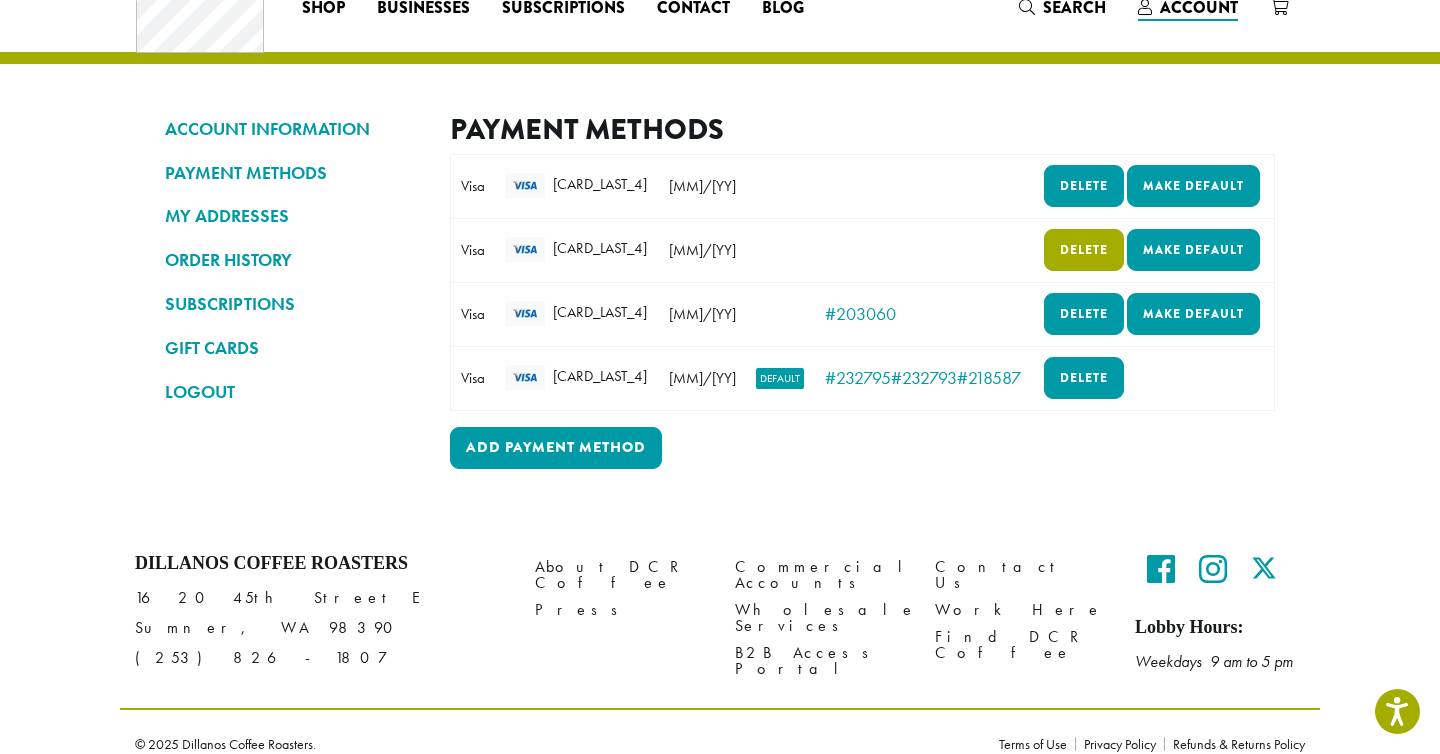 click on "Delete" at bounding box center [1084, 250] 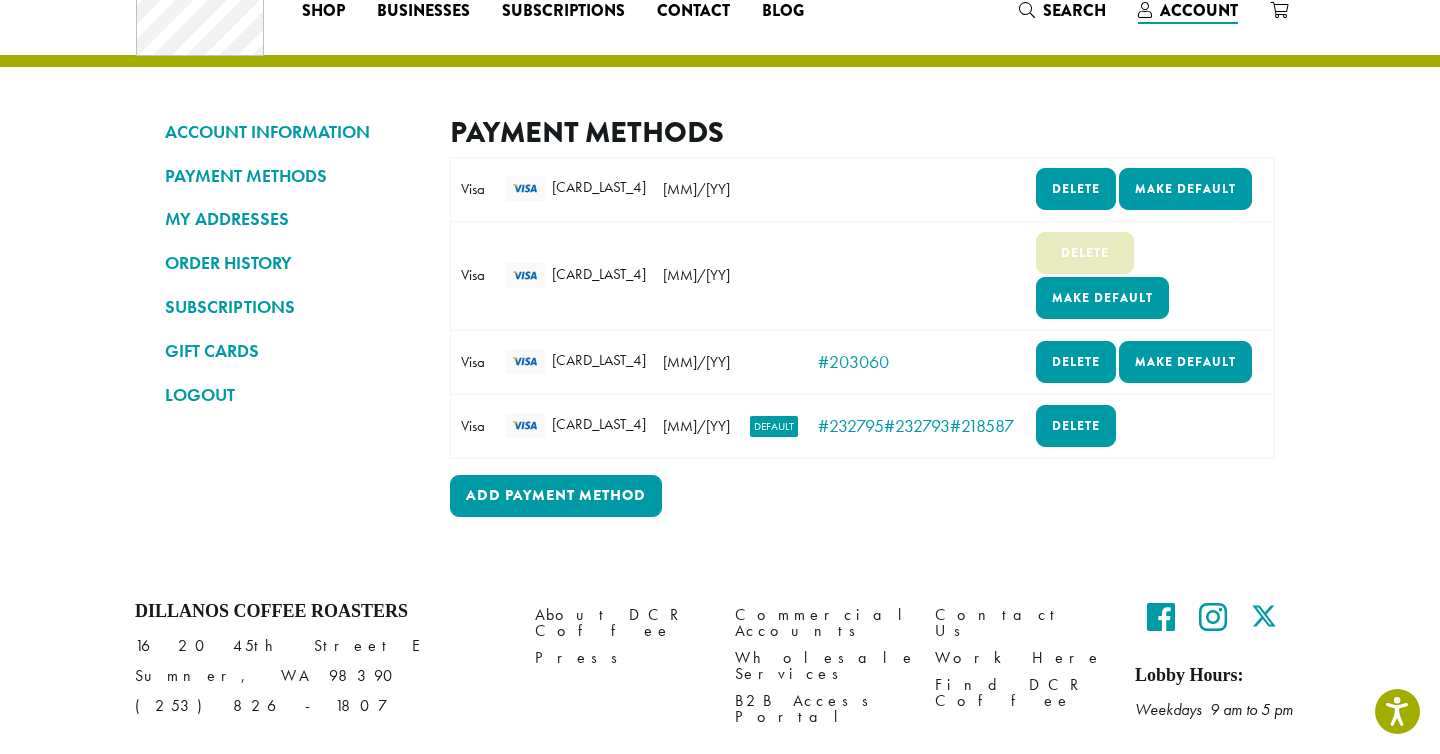 scroll, scrollTop: 58, scrollLeft: 0, axis: vertical 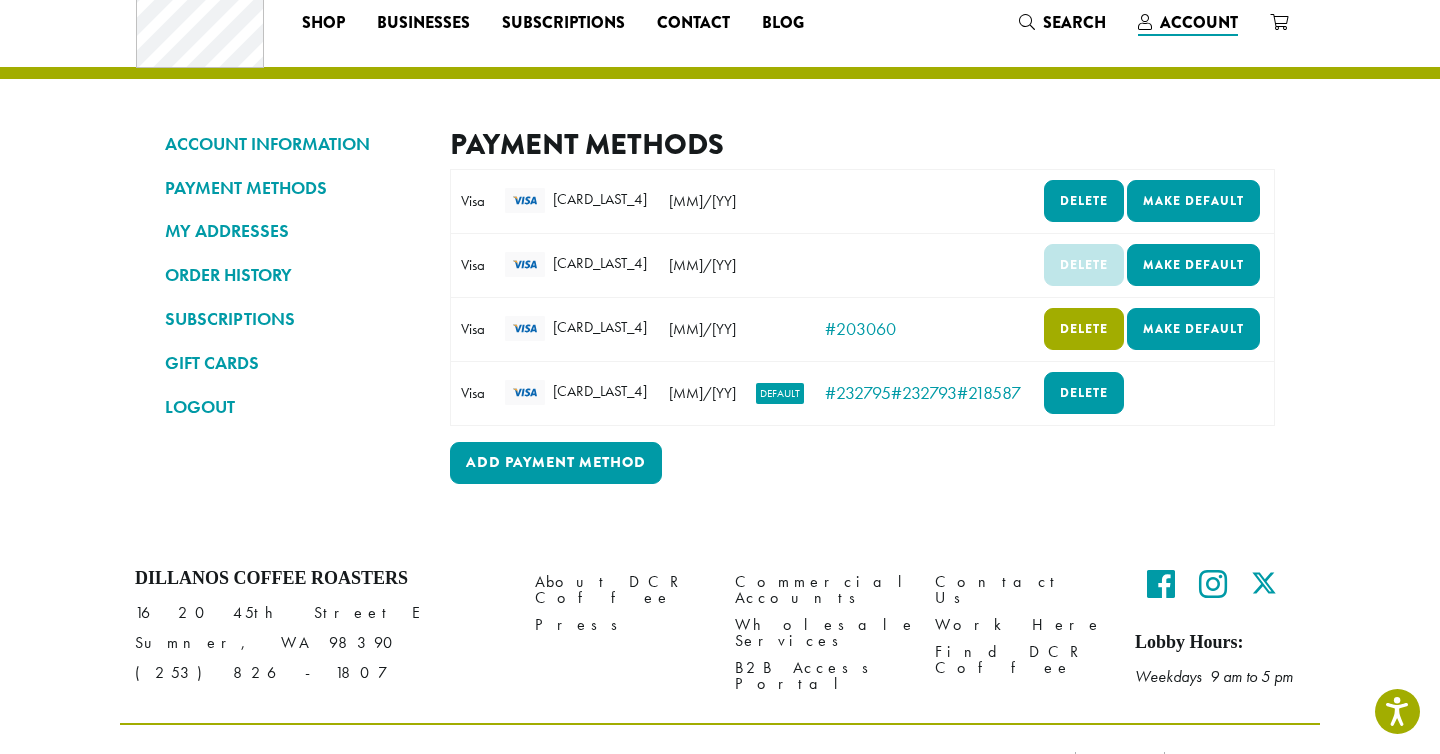 click on "Delete" at bounding box center (1084, 329) 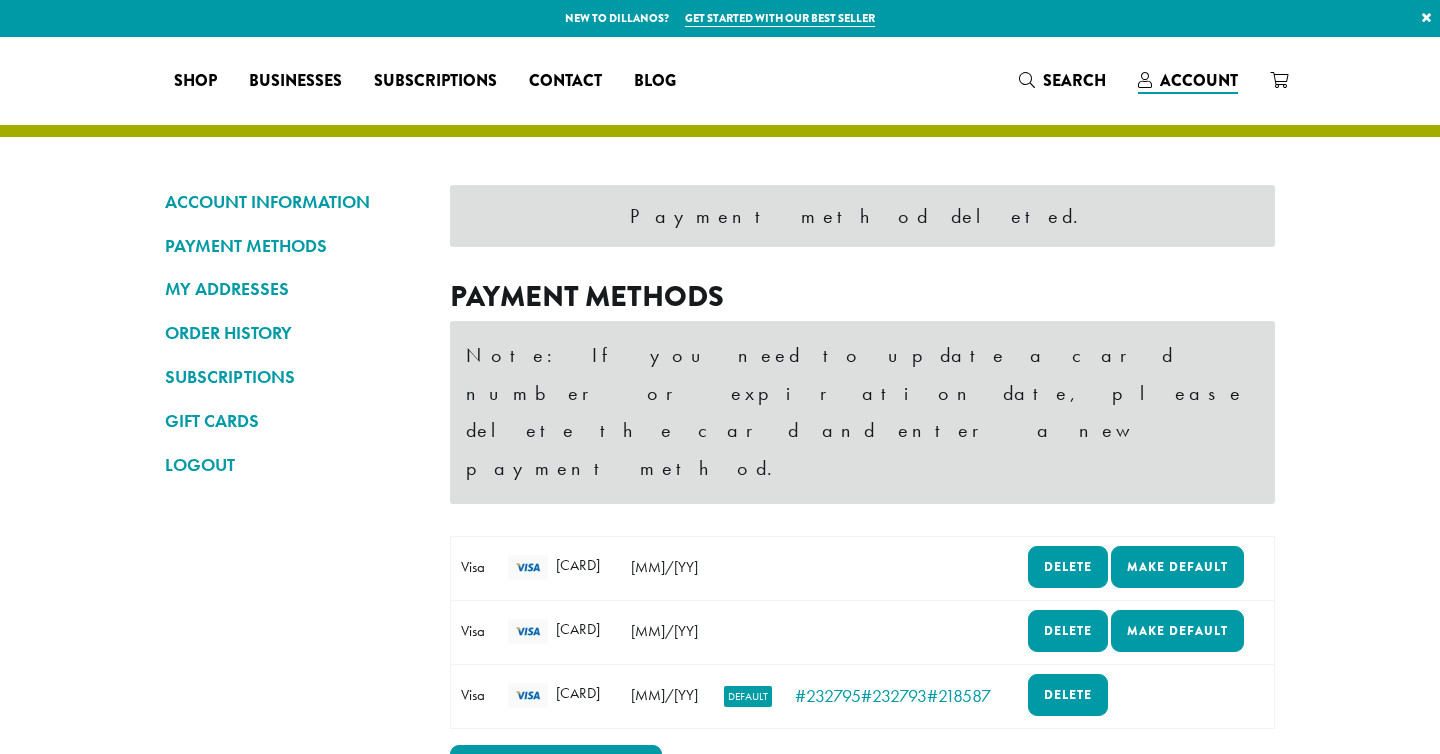 scroll, scrollTop: 0, scrollLeft: 0, axis: both 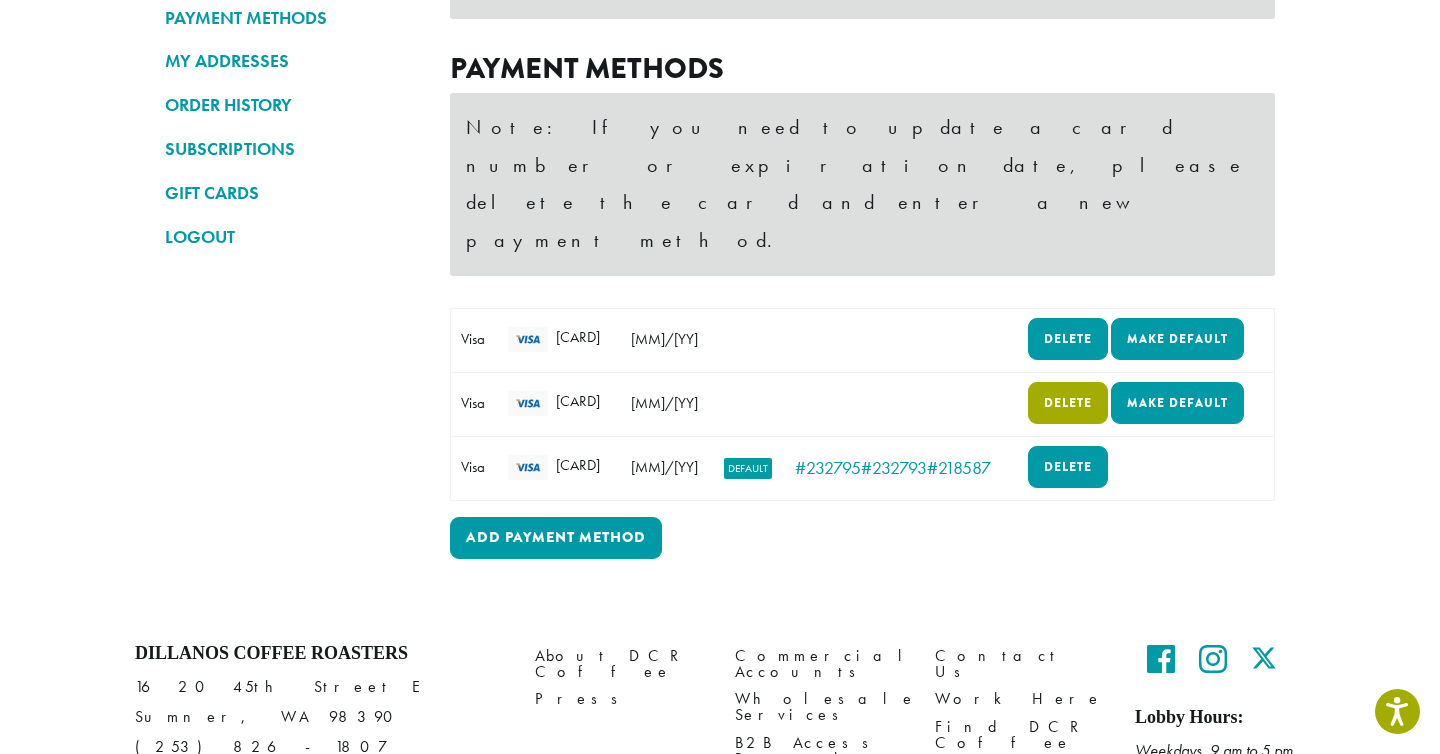 click on "Delete" at bounding box center [1068, 403] 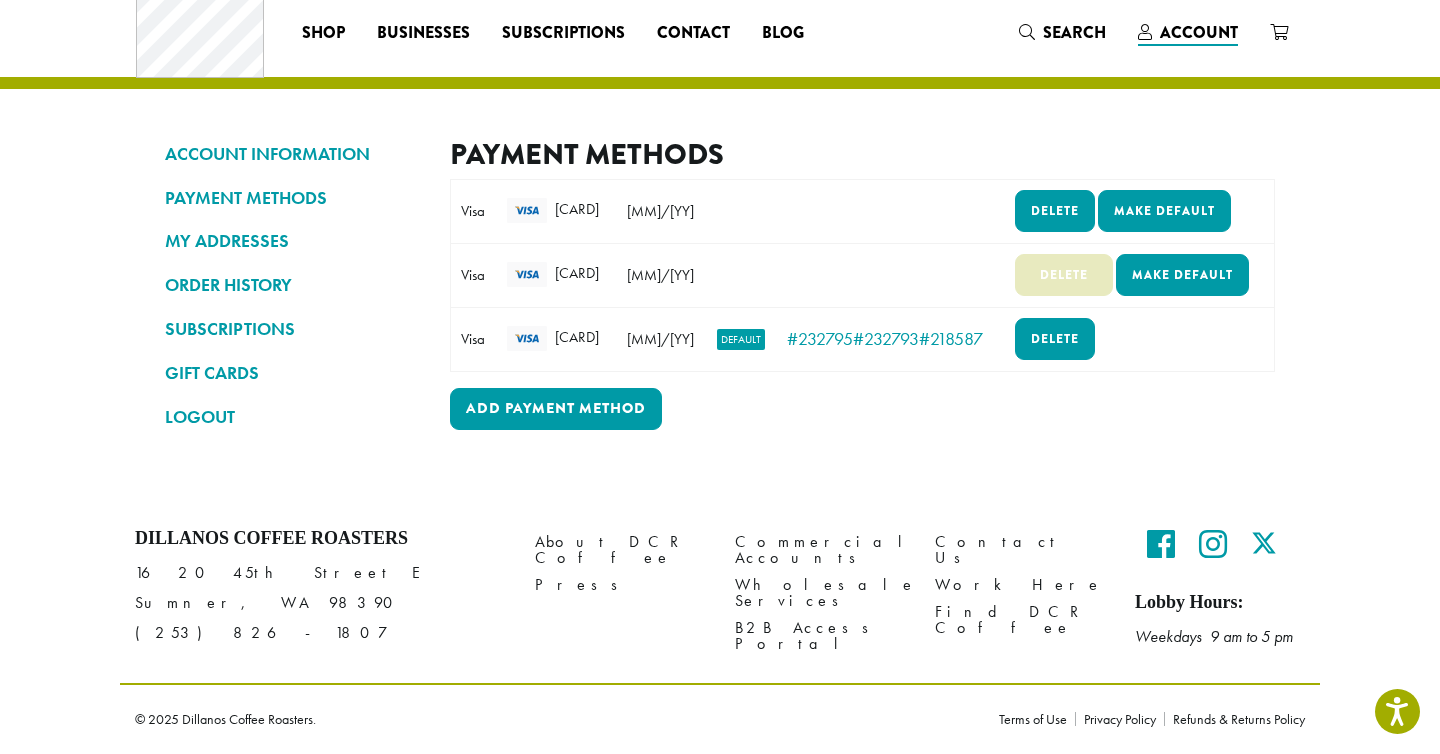 scroll, scrollTop: 47, scrollLeft: 0, axis: vertical 